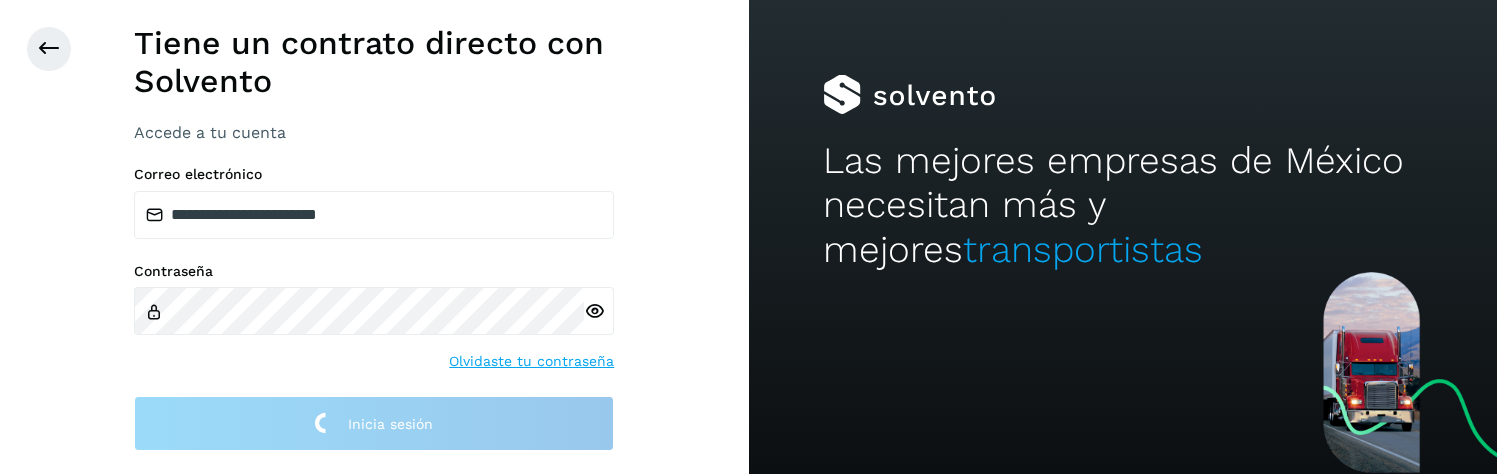 scroll, scrollTop: 19, scrollLeft: 0, axis: vertical 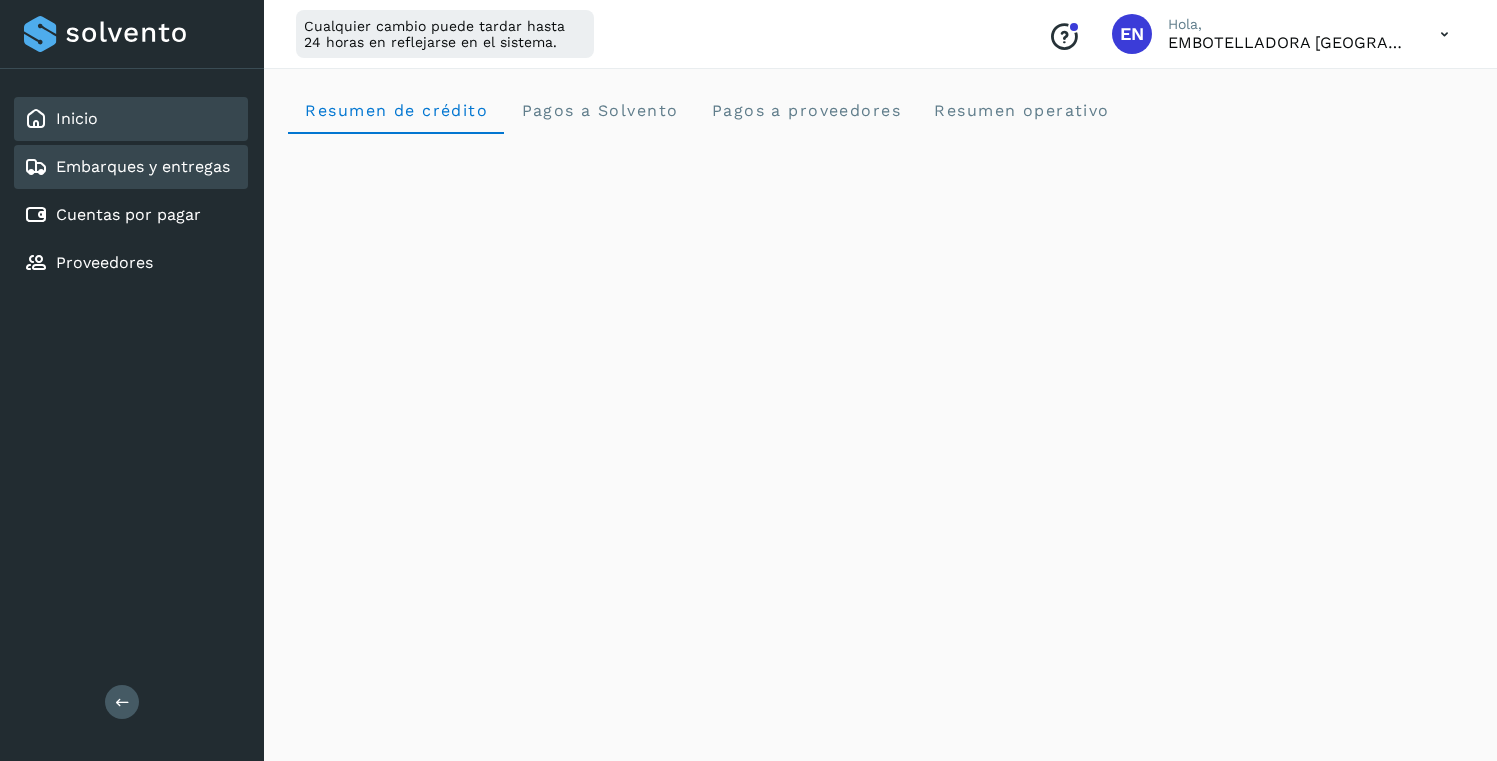 click on "Embarques y entregas" at bounding box center [143, 166] 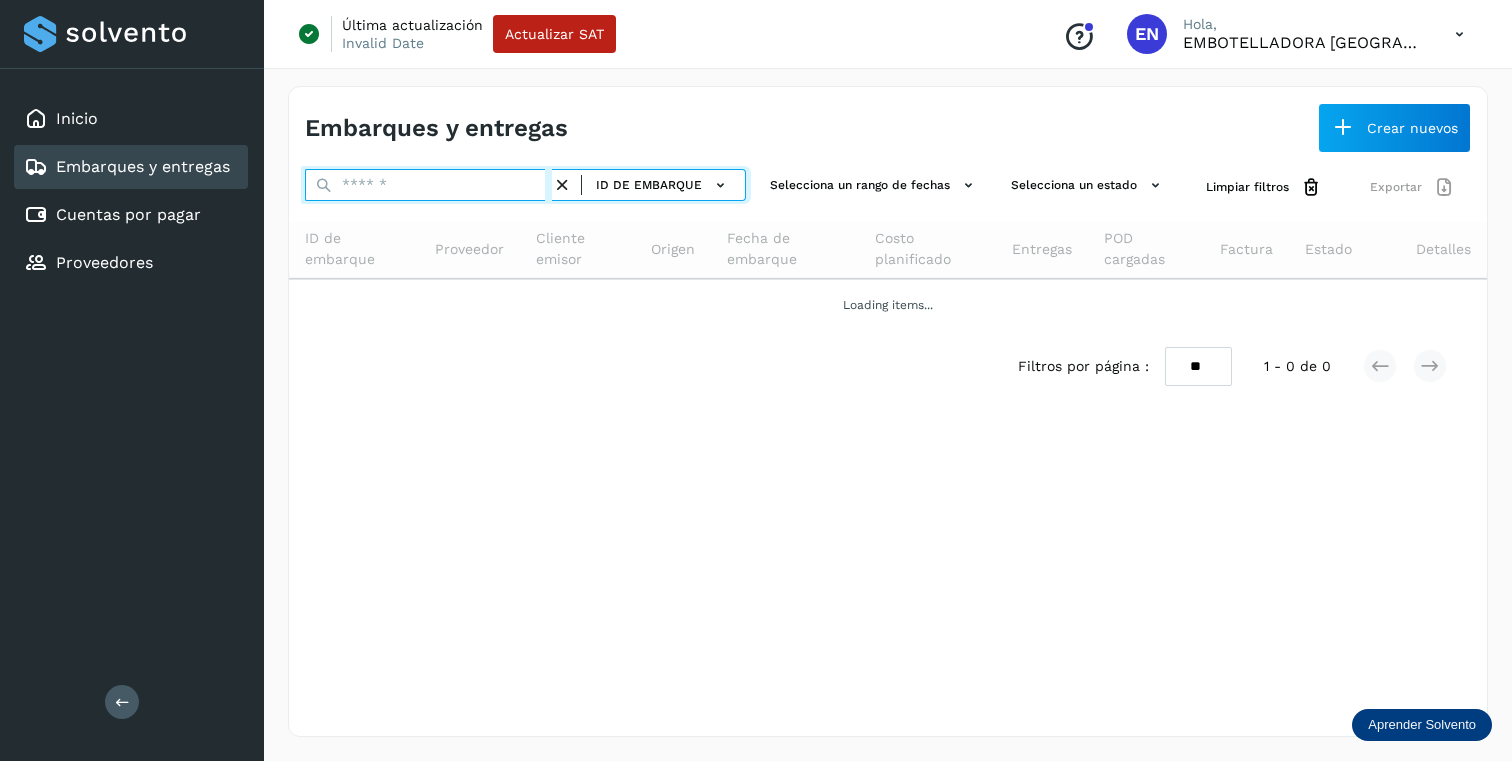 click at bounding box center [428, 185] 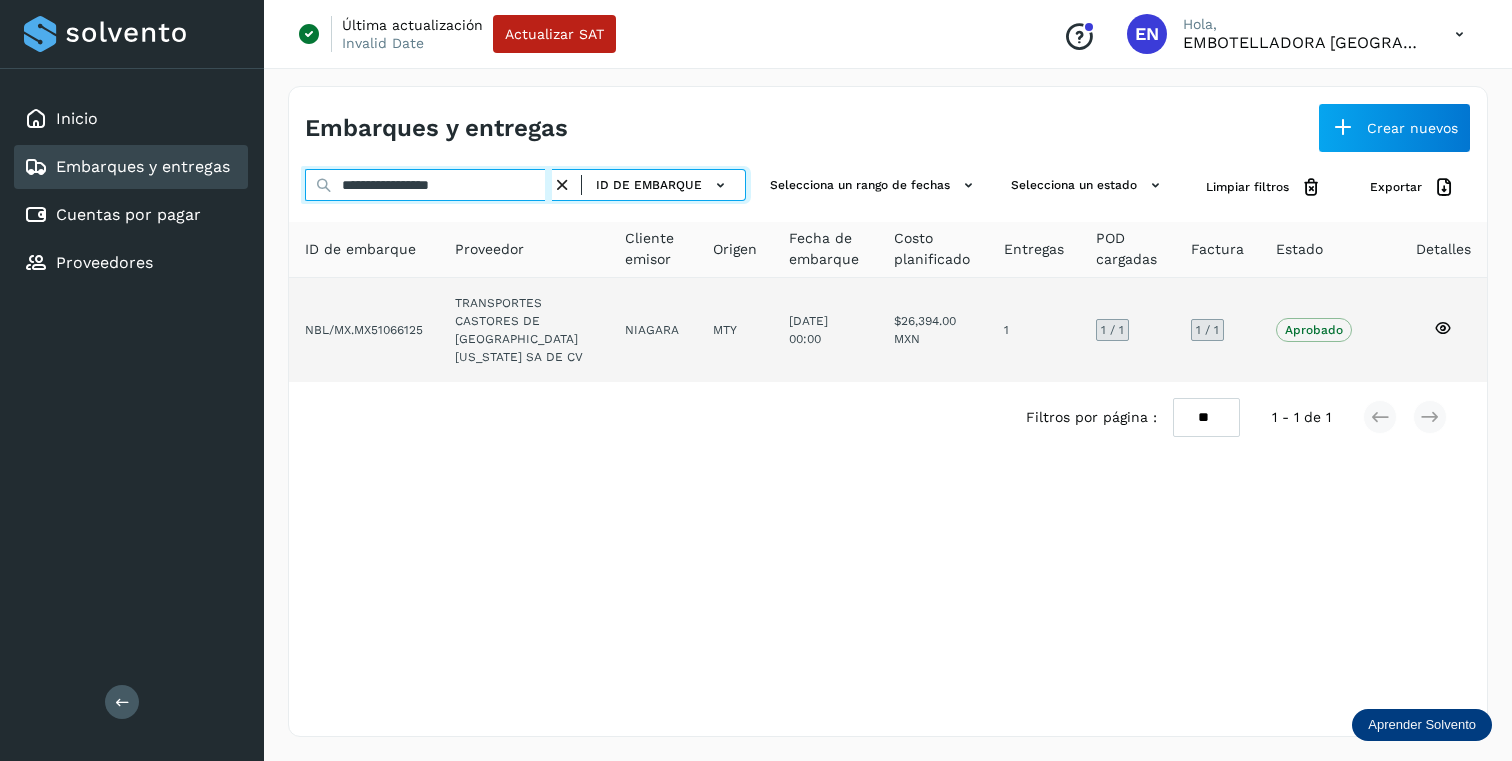 type on "**********" 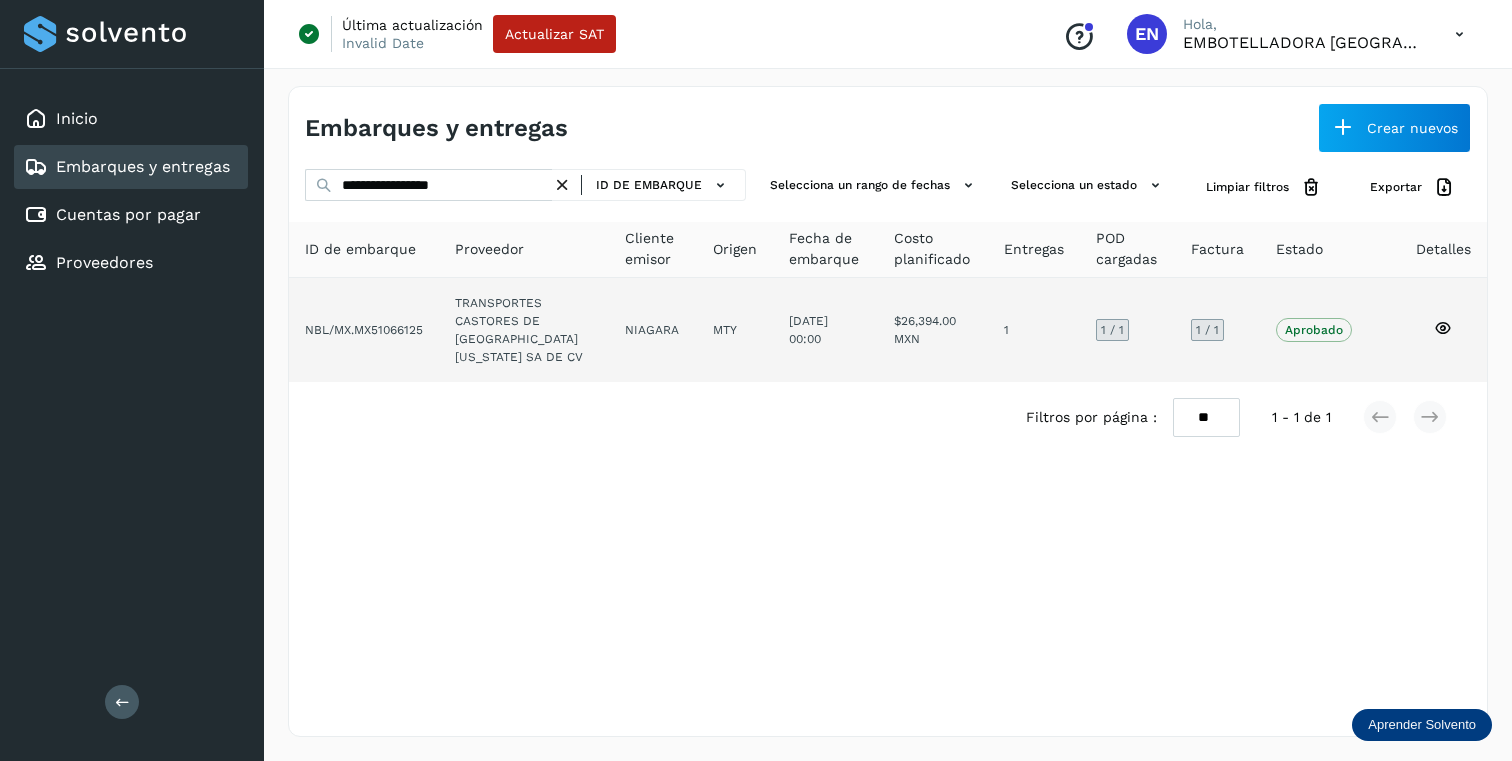 click on "TRANSPORTES CASTORES DE BAJA CALIFORNIA SA DE CV" 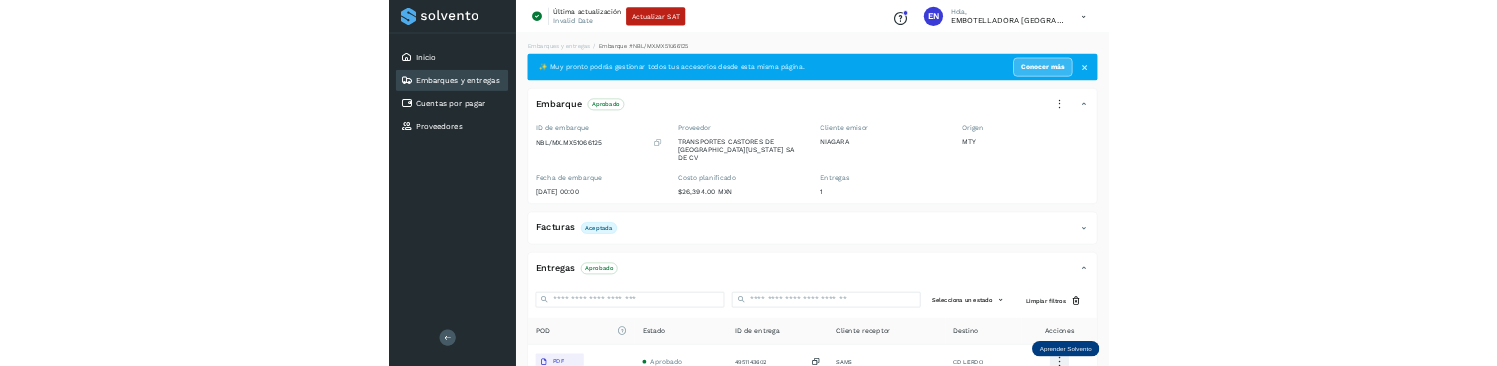 scroll, scrollTop: 206, scrollLeft: 0, axis: vertical 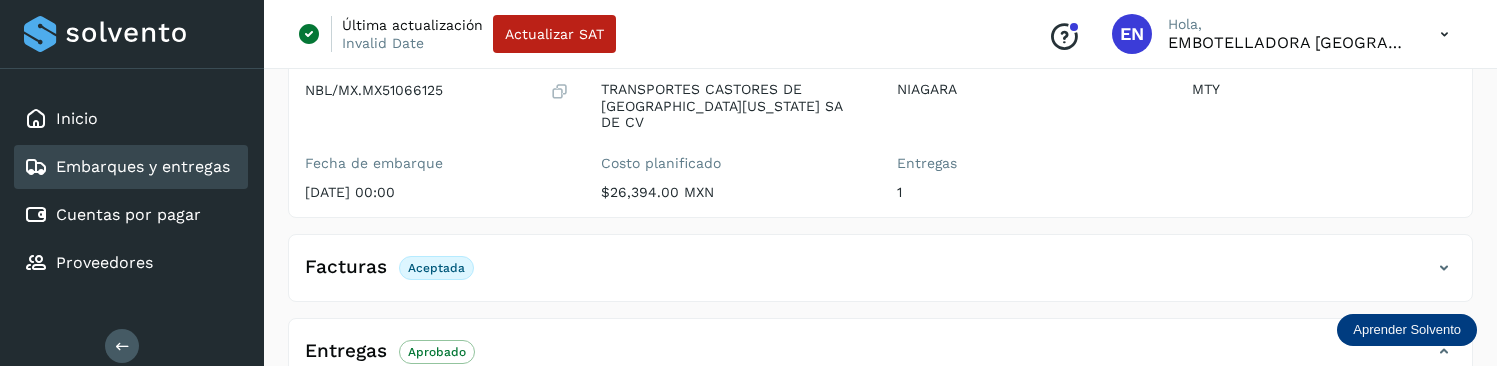 click on "Facturas Aceptada" at bounding box center [389, 268] 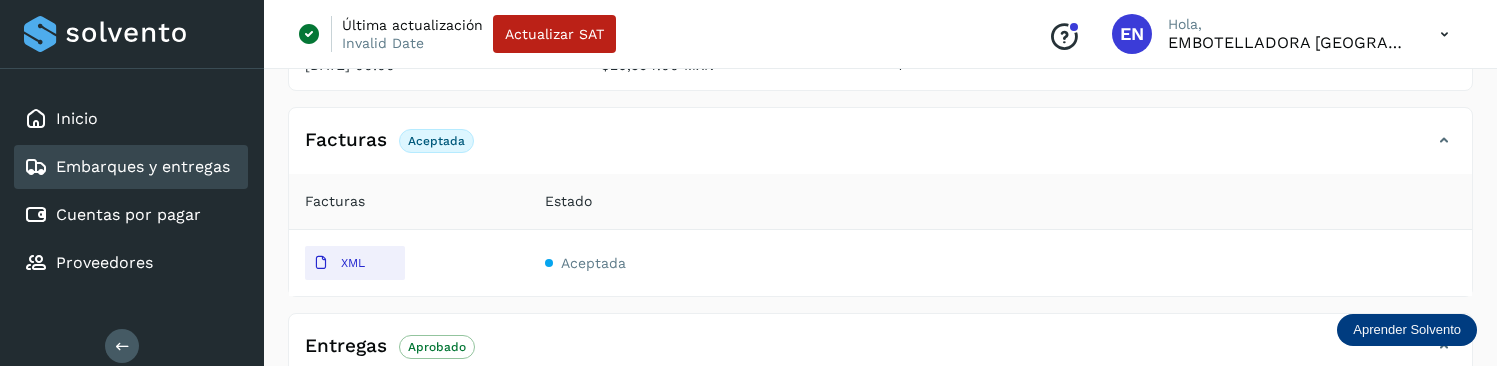 scroll, scrollTop: 445, scrollLeft: 0, axis: vertical 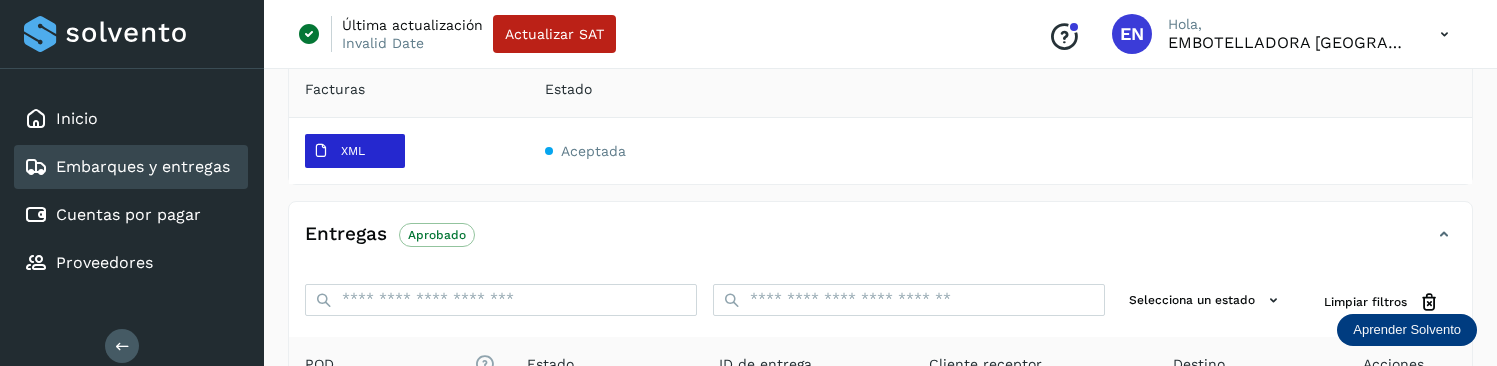 click on "XML" at bounding box center [353, 151] 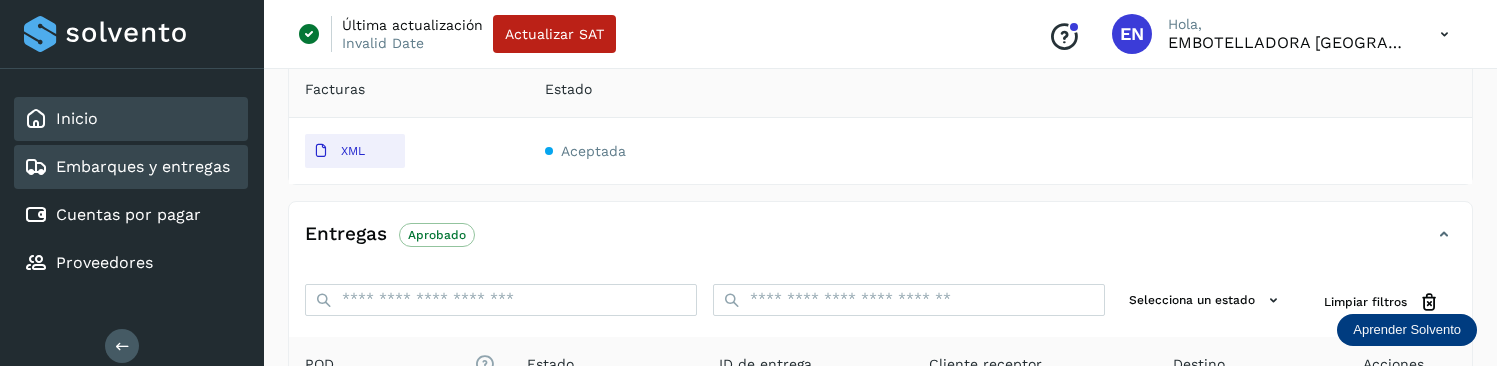 click on "Inicio" 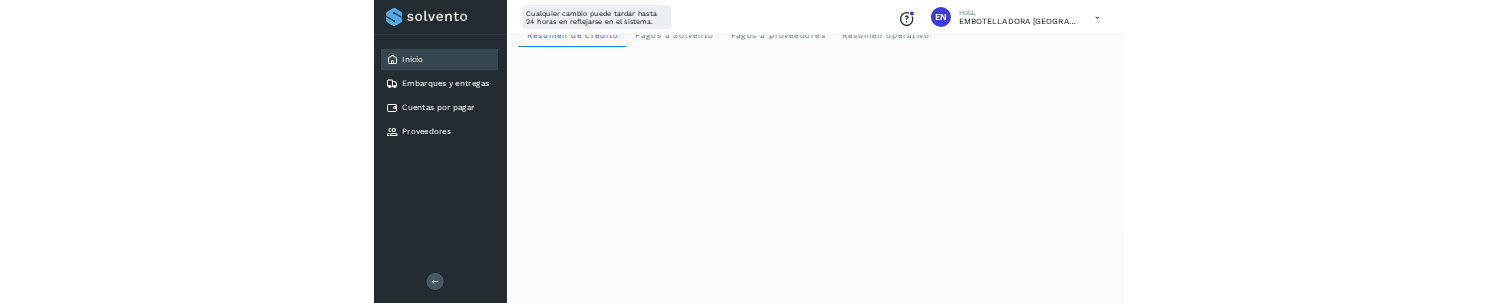 scroll, scrollTop: 41, scrollLeft: 0, axis: vertical 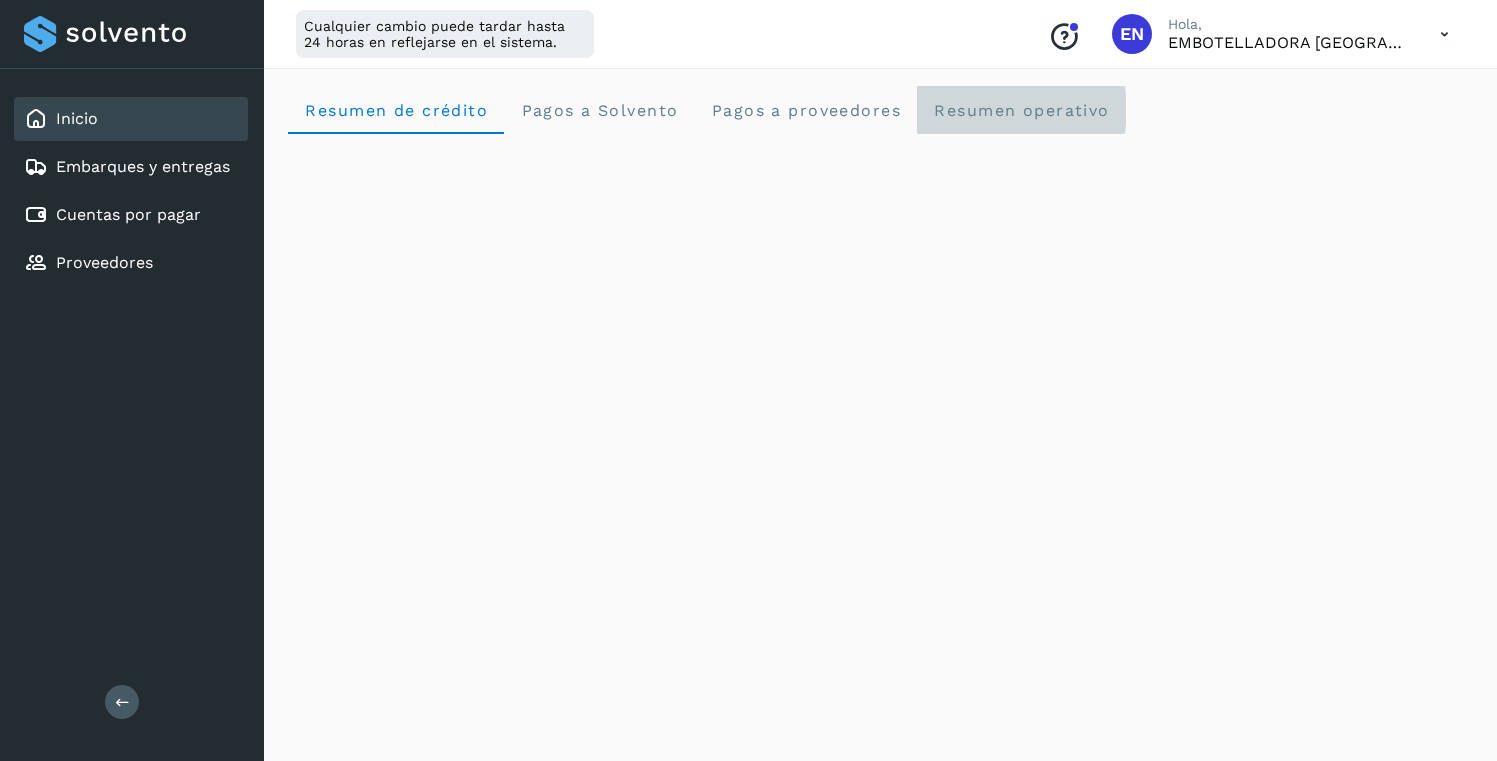 click on "Resumen operativo" 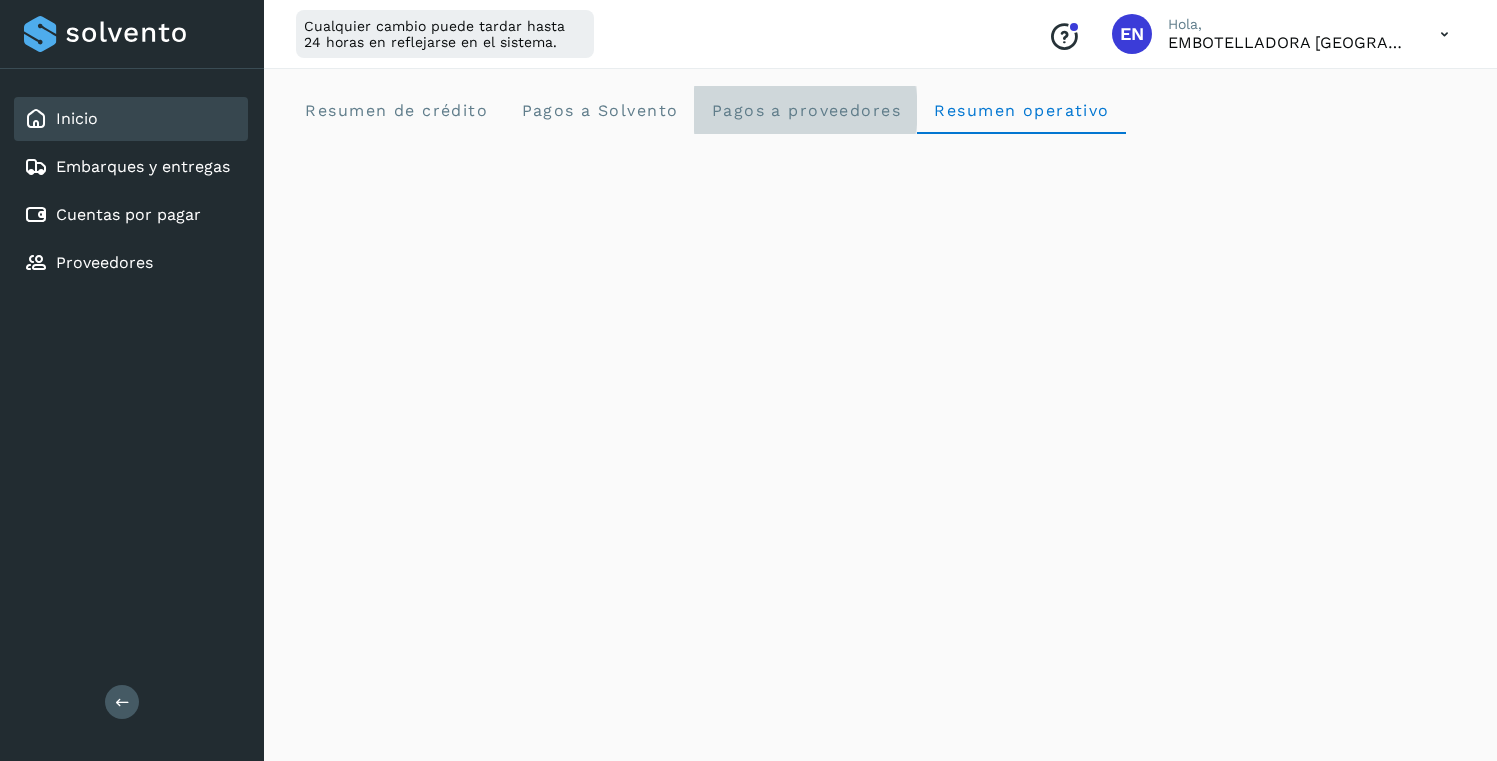 click on "Pagos a proveedores" 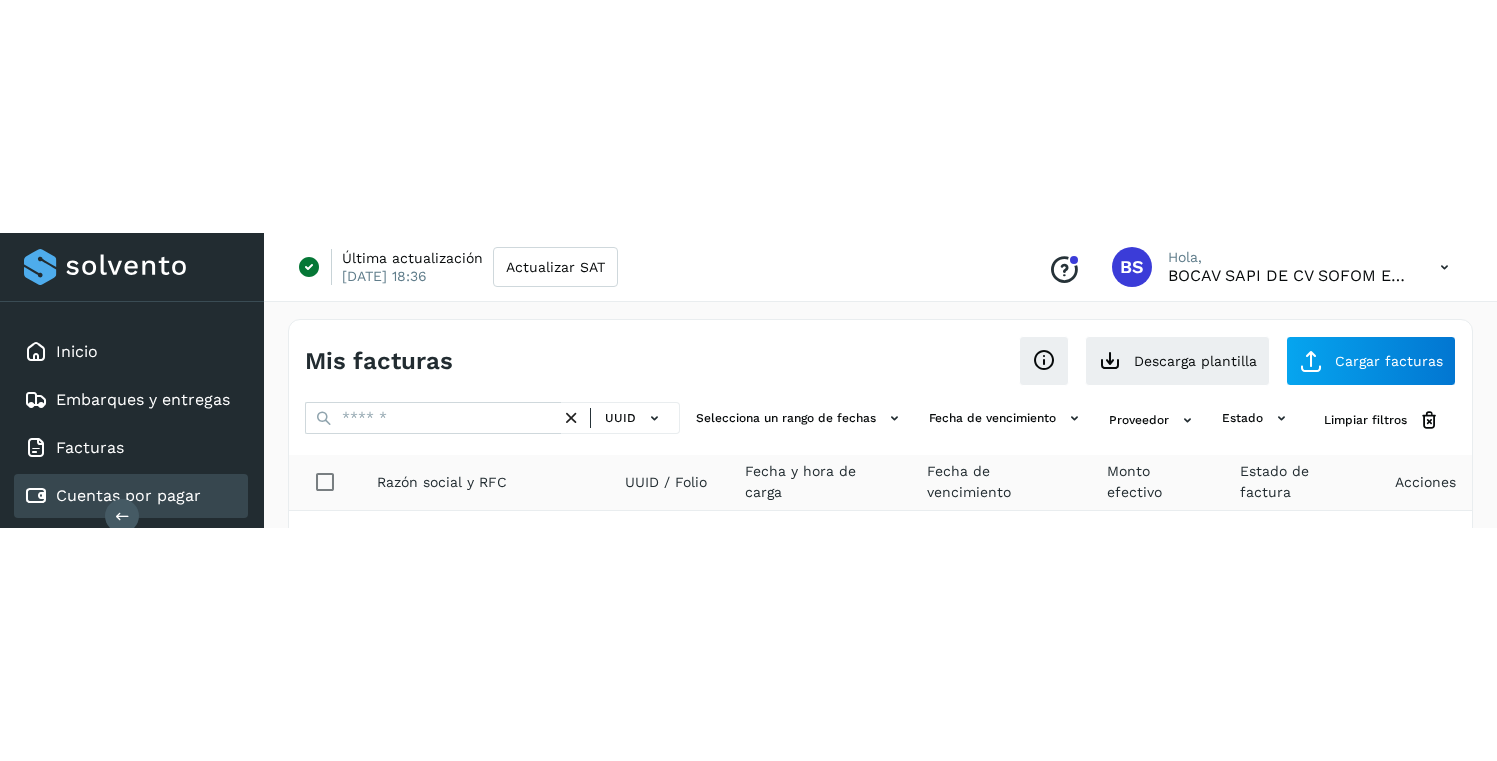 scroll, scrollTop: 0, scrollLeft: 0, axis: both 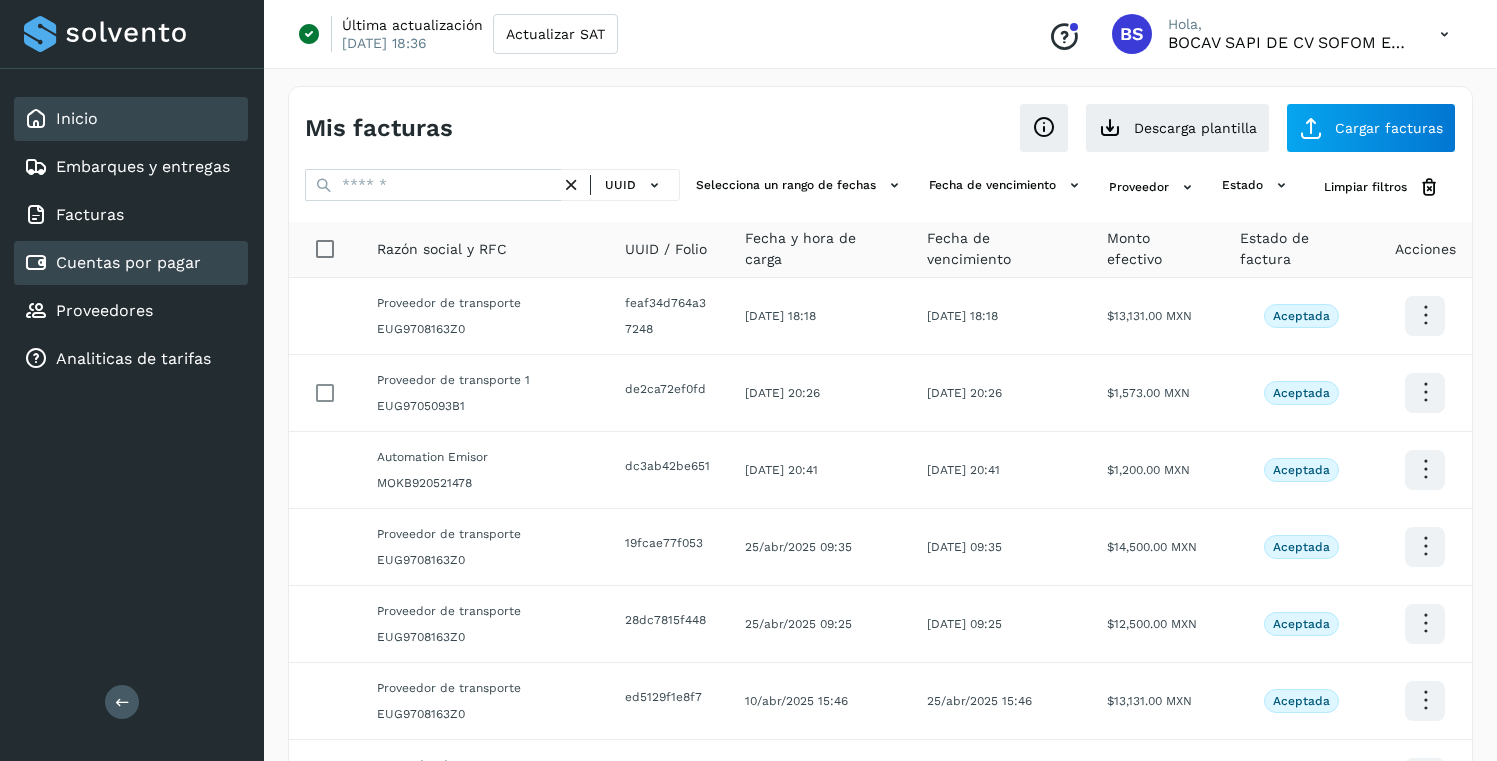 click on "Inicio" 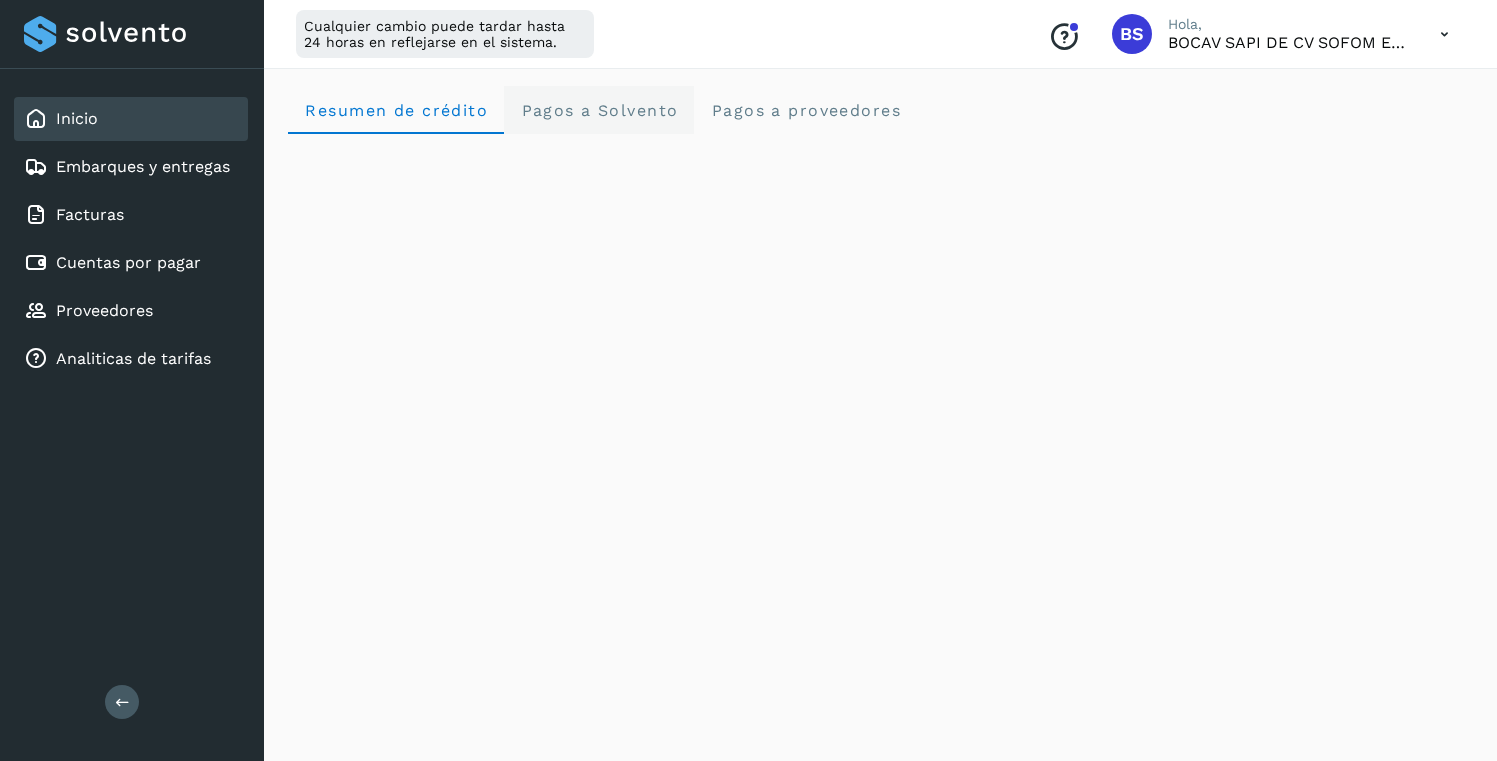 click on "Pagos a Solvento" 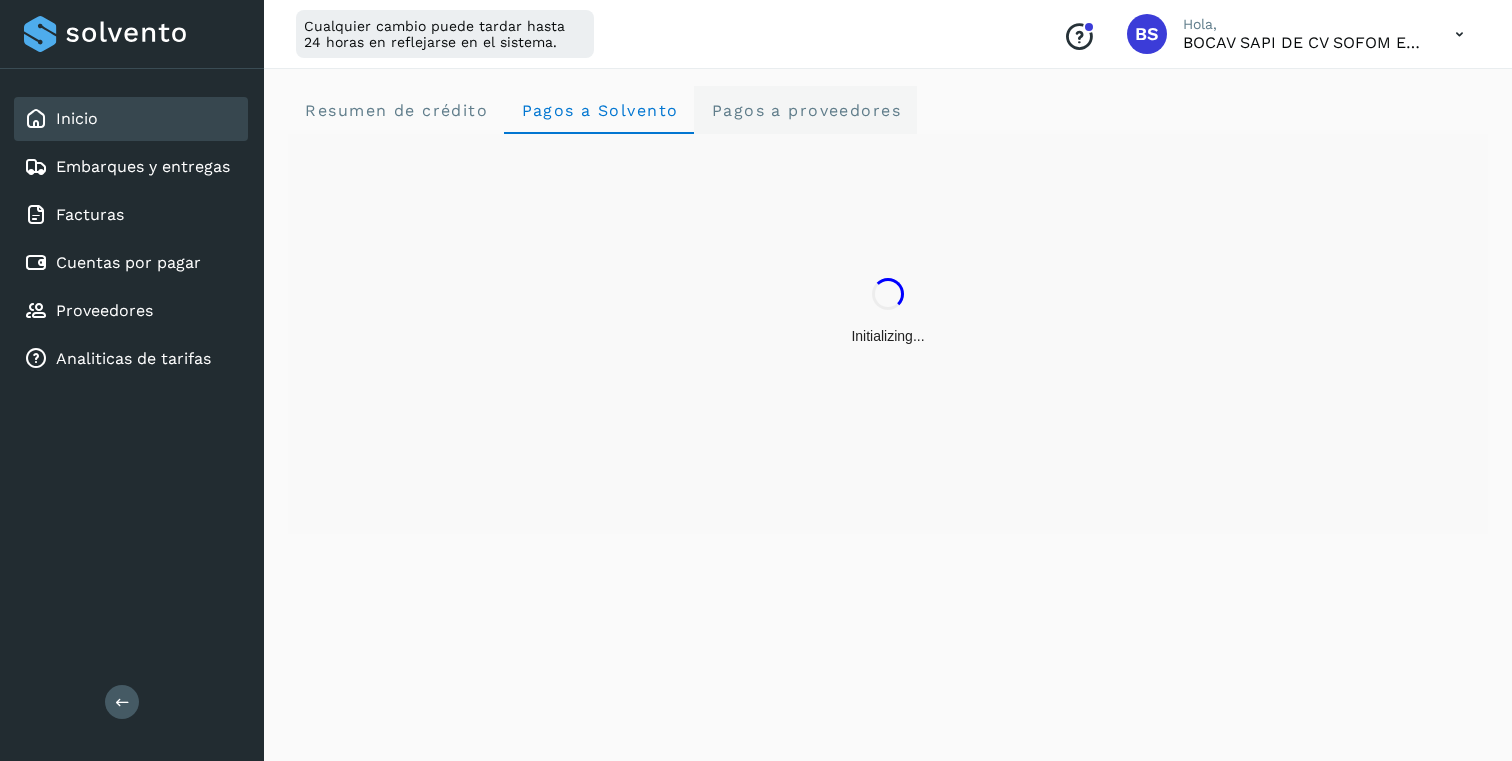 click on "Pagos a proveedores" 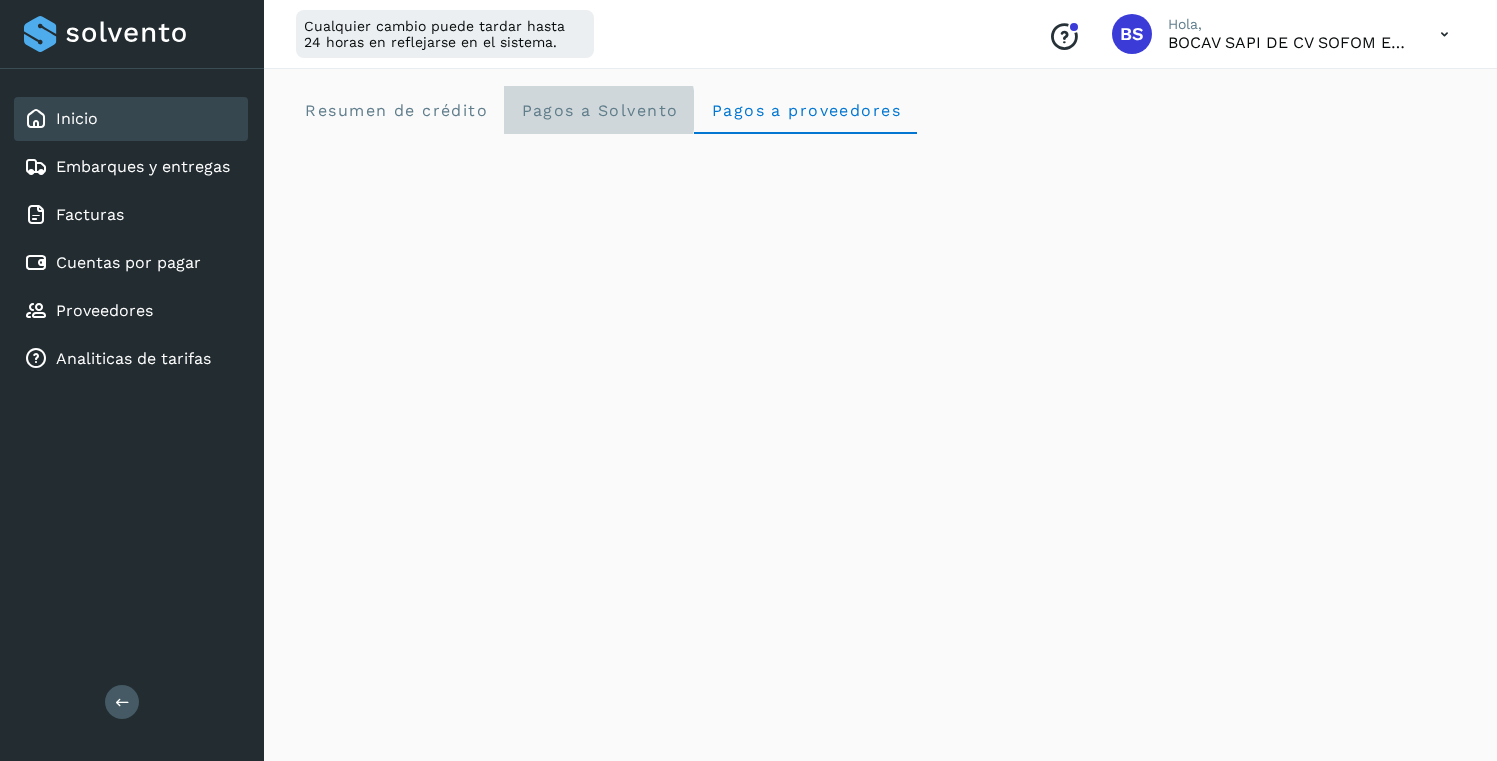 click on "Pagos a Solvento" 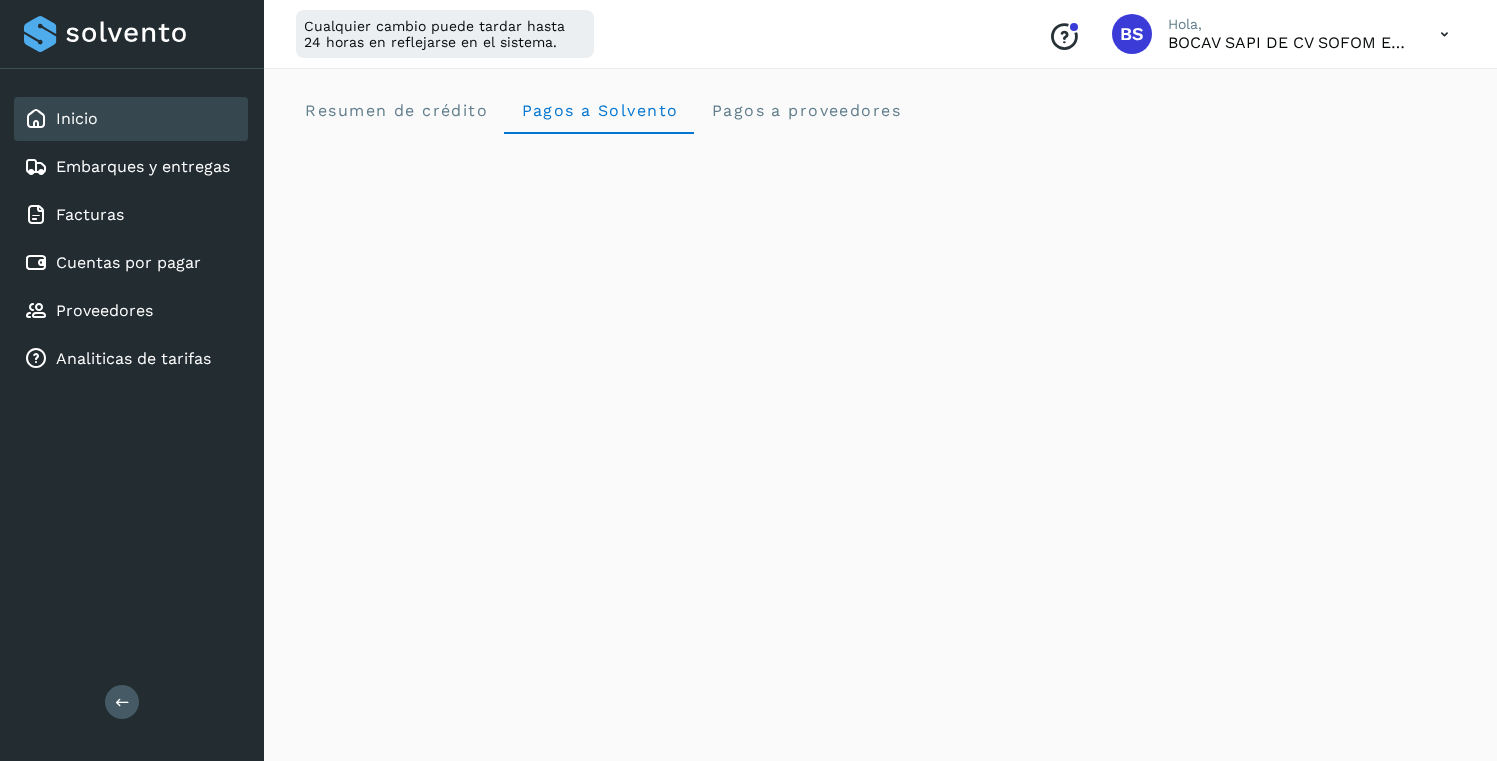click at bounding box center [1444, 34] 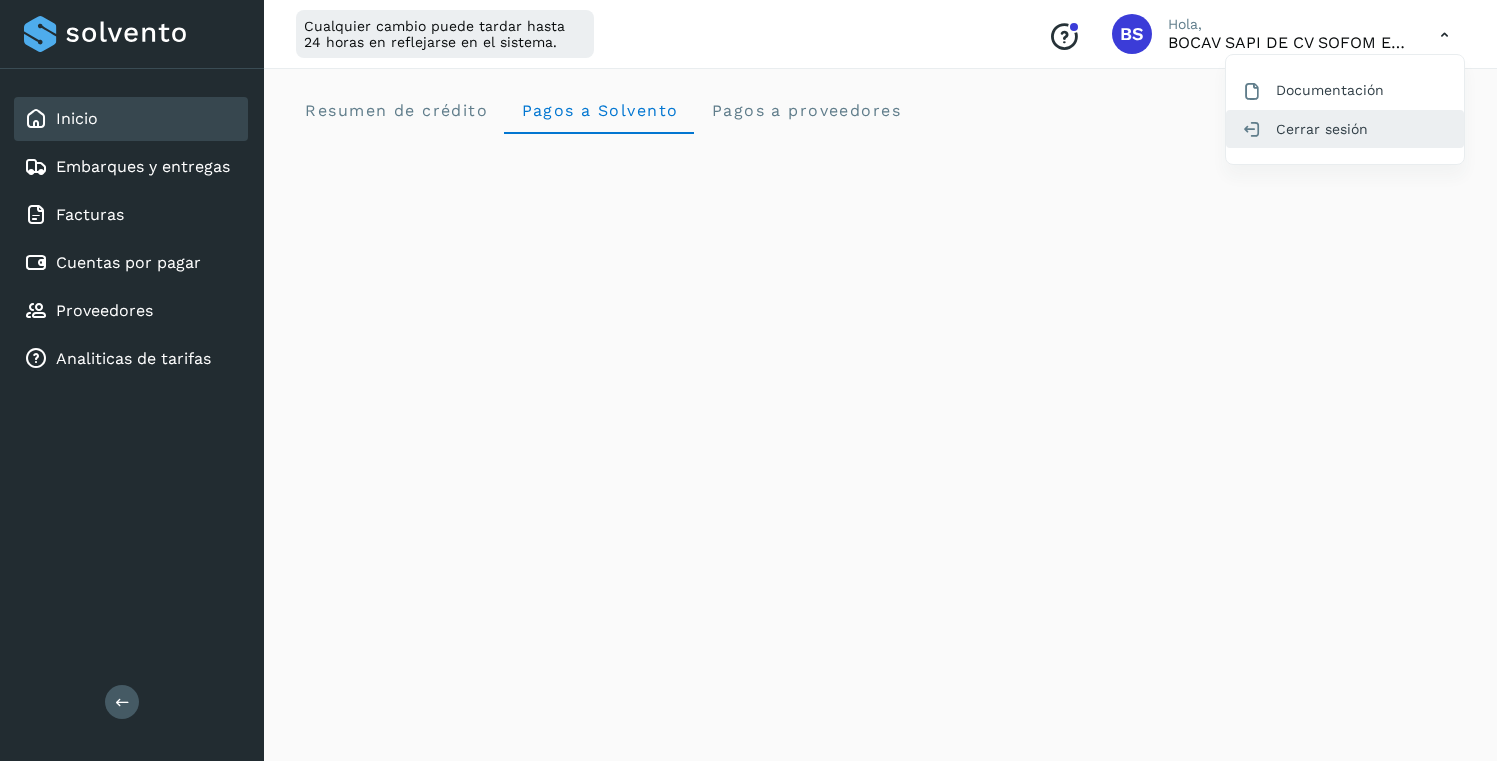 click on "Cerrar sesión" 